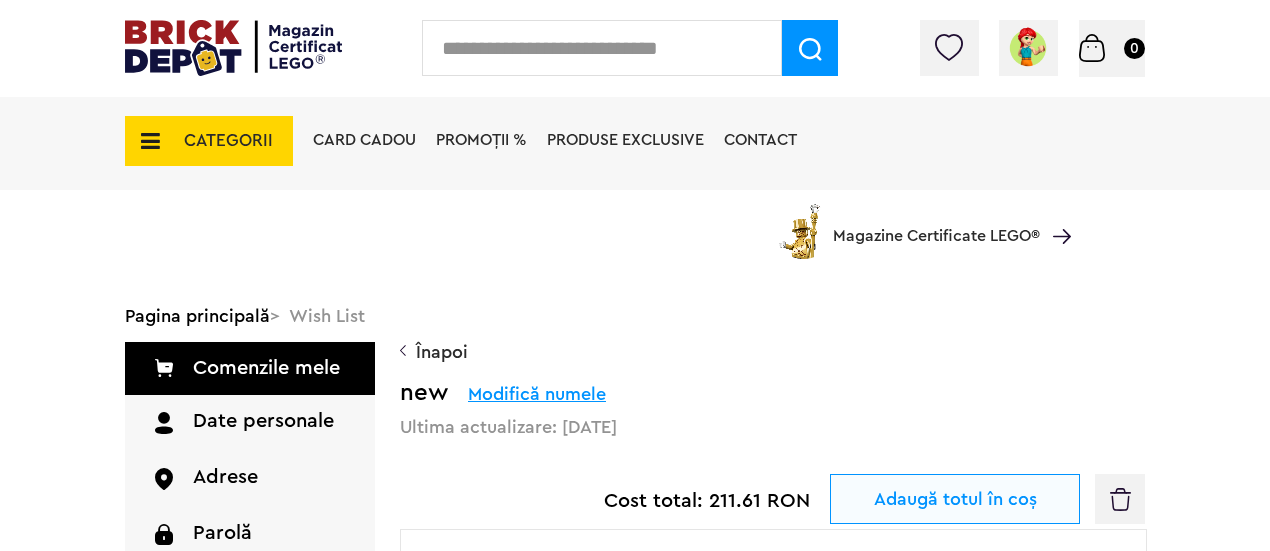 scroll, scrollTop: 1400, scrollLeft: 0, axis: vertical 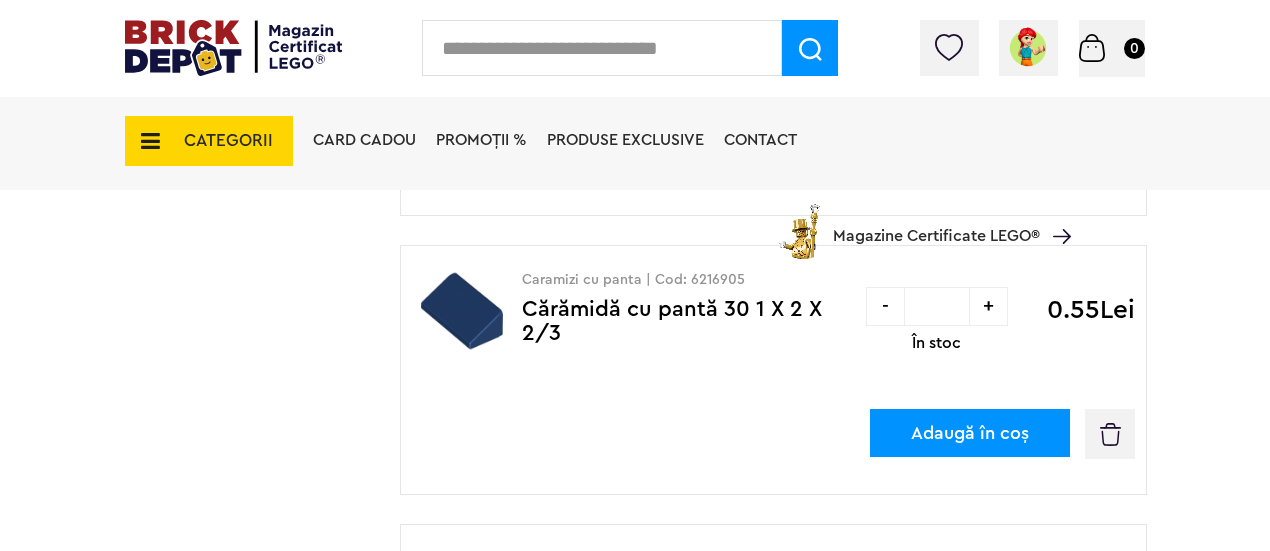 click on "CATEGORII" at bounding box center (209, 141) 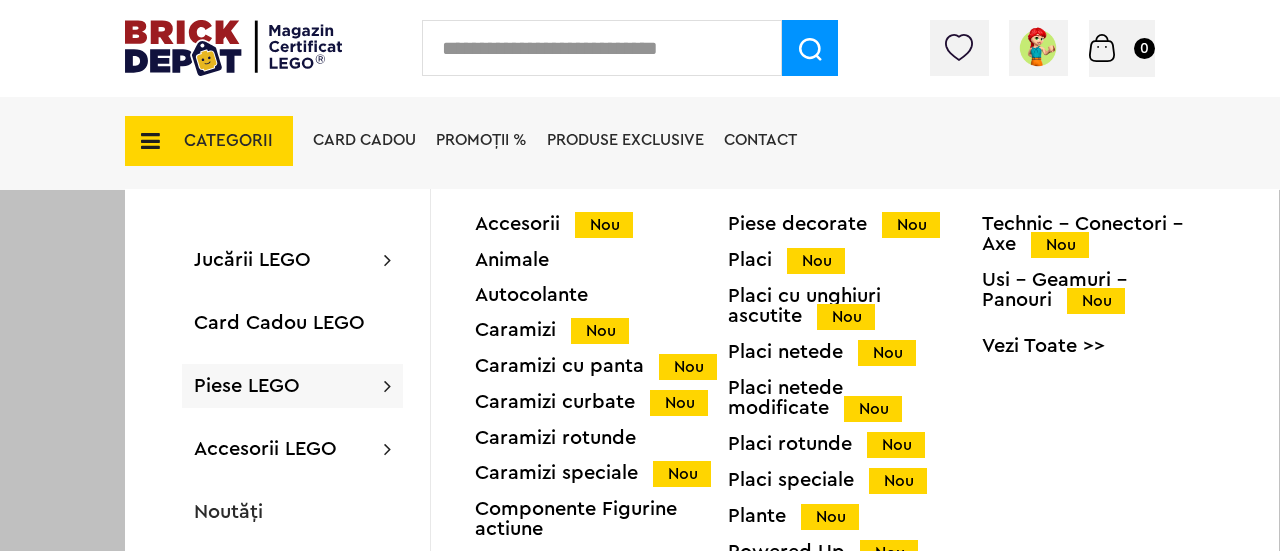 click on "Accesorii Nou Animale Autocolante Caramizi Nou Caramizi cu panta Nou Caramizi curbate Nou Caramizi rotunde Caramizi speciale Nou Componente Figurine actiune Minifigurine Minifigurine - Accesorii Nou Minifigurine - Parti componente Piese decorate Nou Placi Nou Placi cu unghiuri ascutite Nou Placi netede Nou Placi netede modificate Nou Placi rotunde Nou Placi speciale Nou Plante Nou Powered Up Nou Roti si mijloace de transport Nou Technic Nou Technic - Caramizi Nou Technic - Conectori - Axe Nou Usi - Geamuri - Panouri Nou Vezi Toate >>" at bounding box center [855, 516] 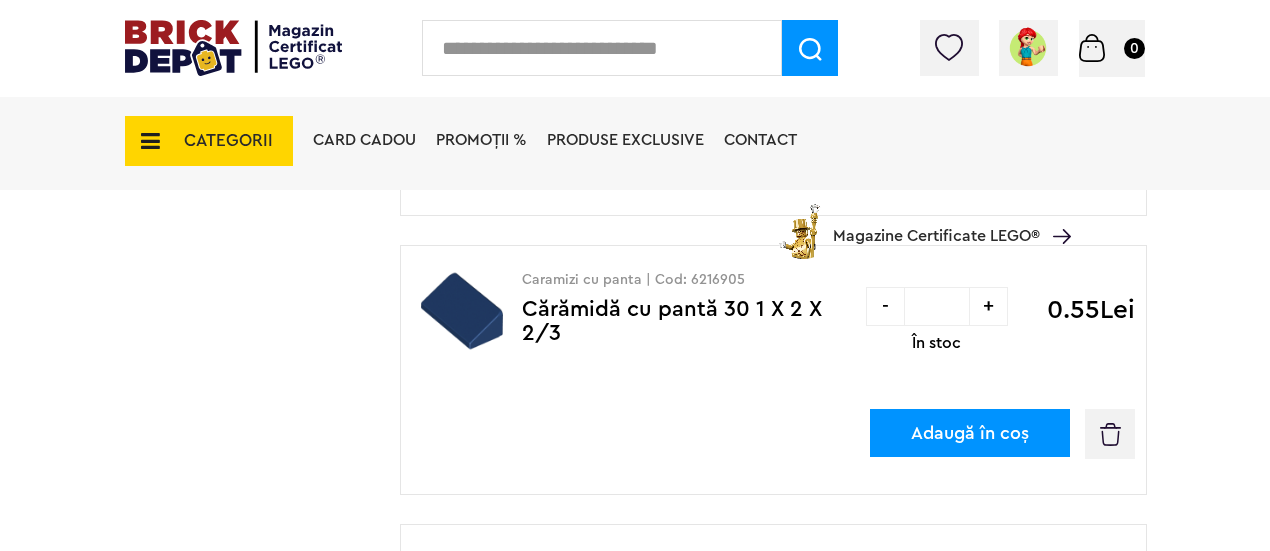 click on "CATEGORII" at bounding box center (228, 140) 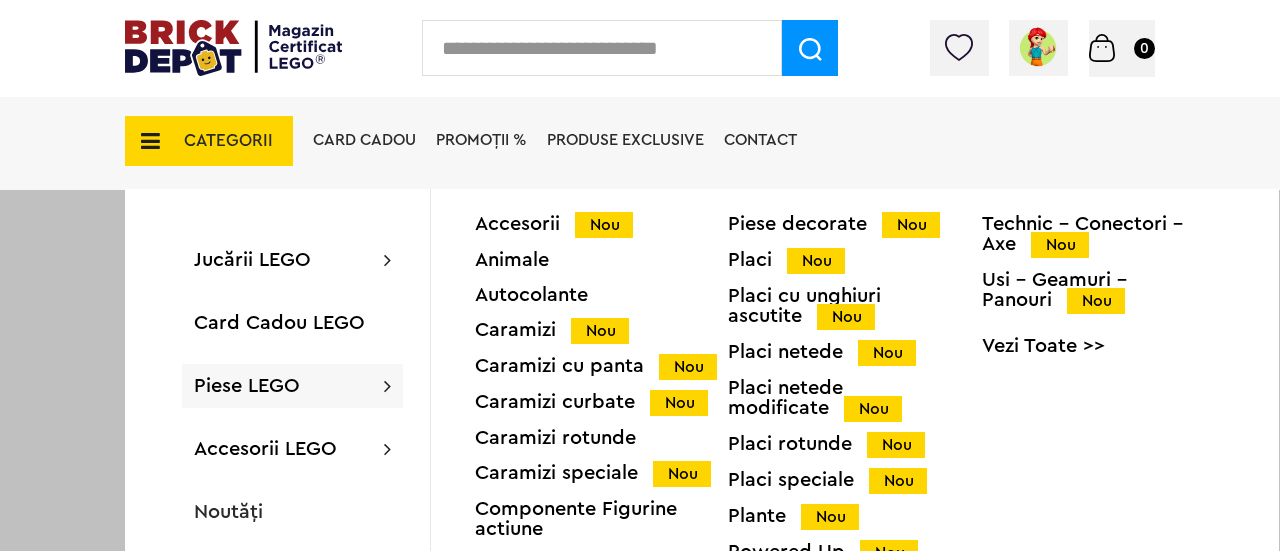 click on "Vezi Toate >>" at bounding box center [1108, 346] 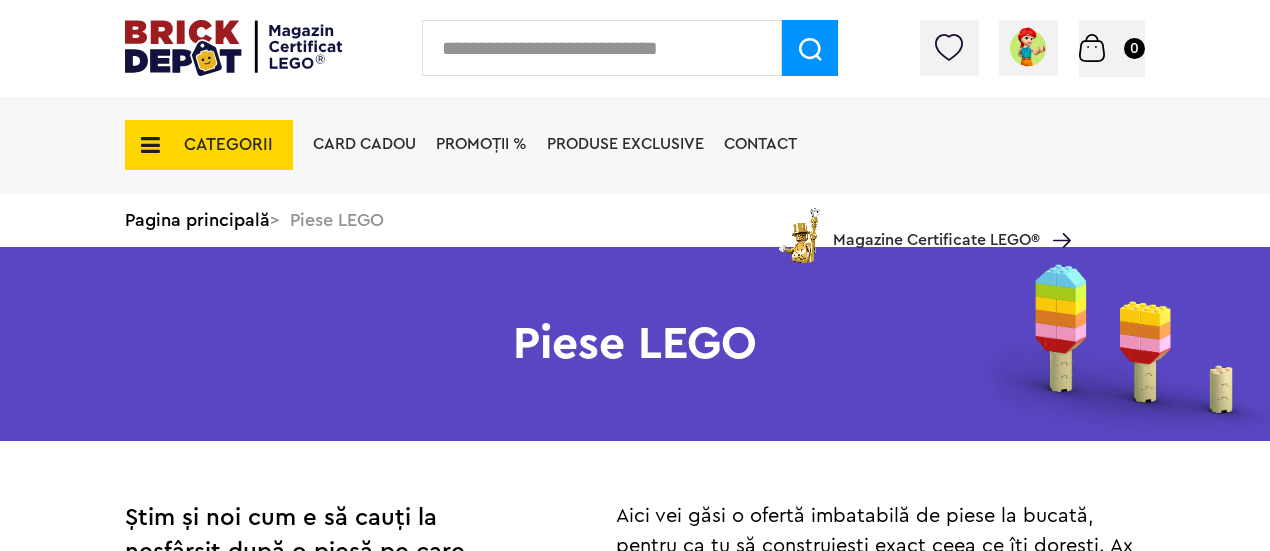 scroll, scrollTop: 40, scrollLeft: 0, axis: vertical 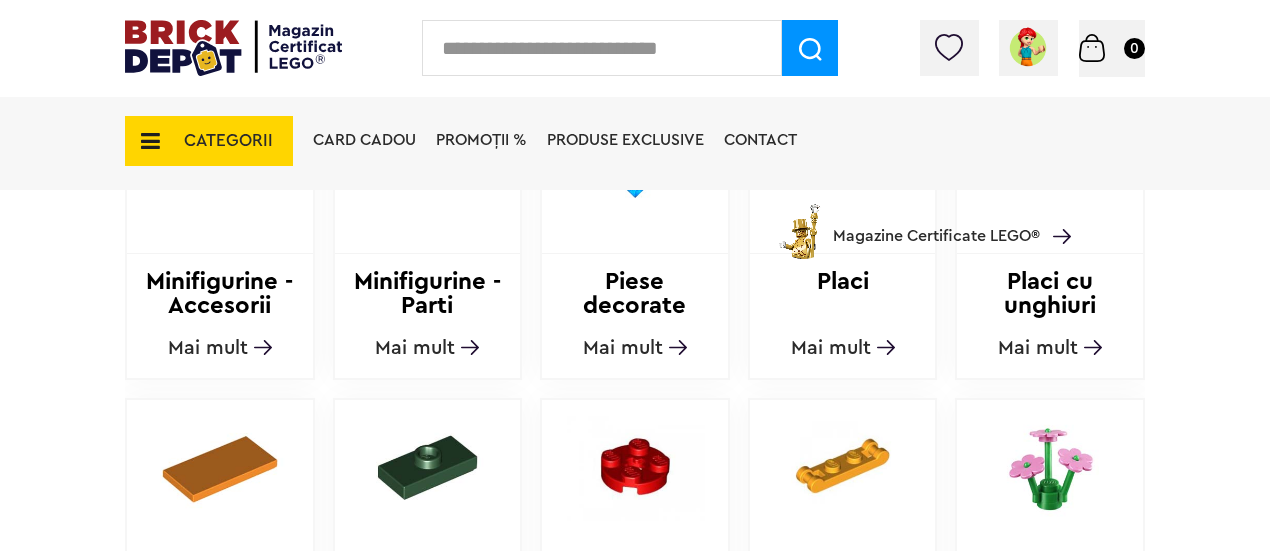 click at bounding box center (1050, 467) 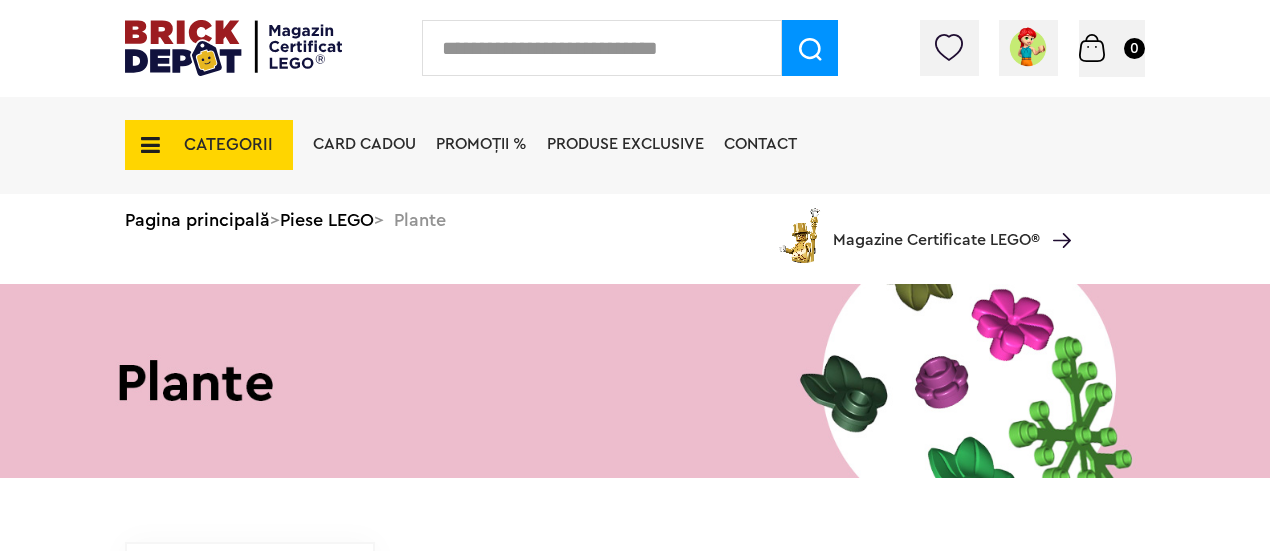 scroll, scrollTop: 0, scrollLeft: 0, axis: both 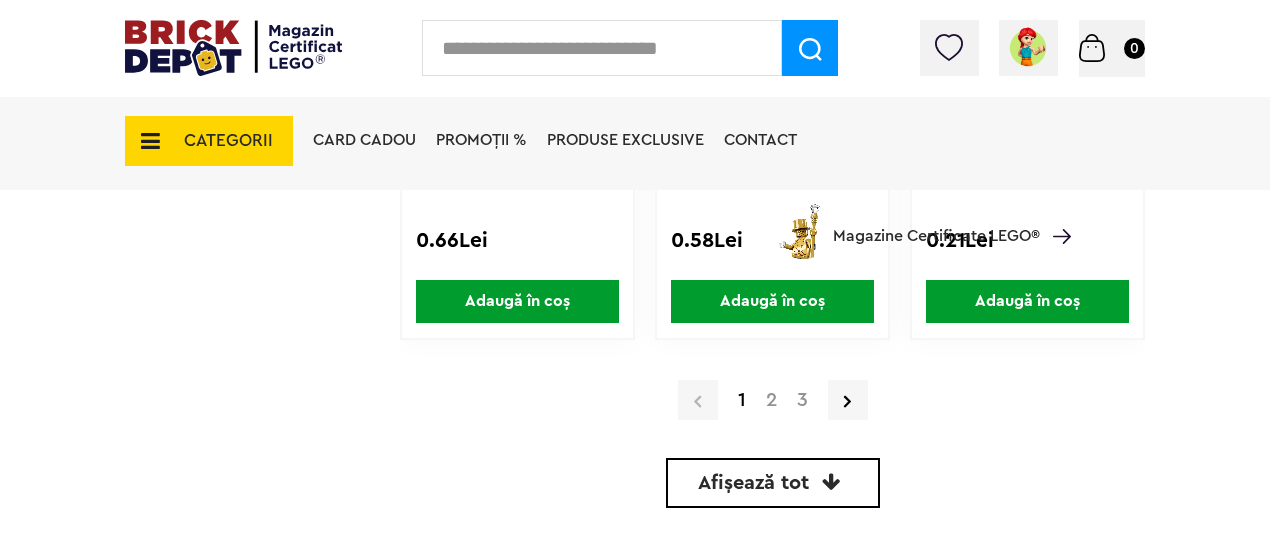 click on "2" at bounding box center (771, 400) 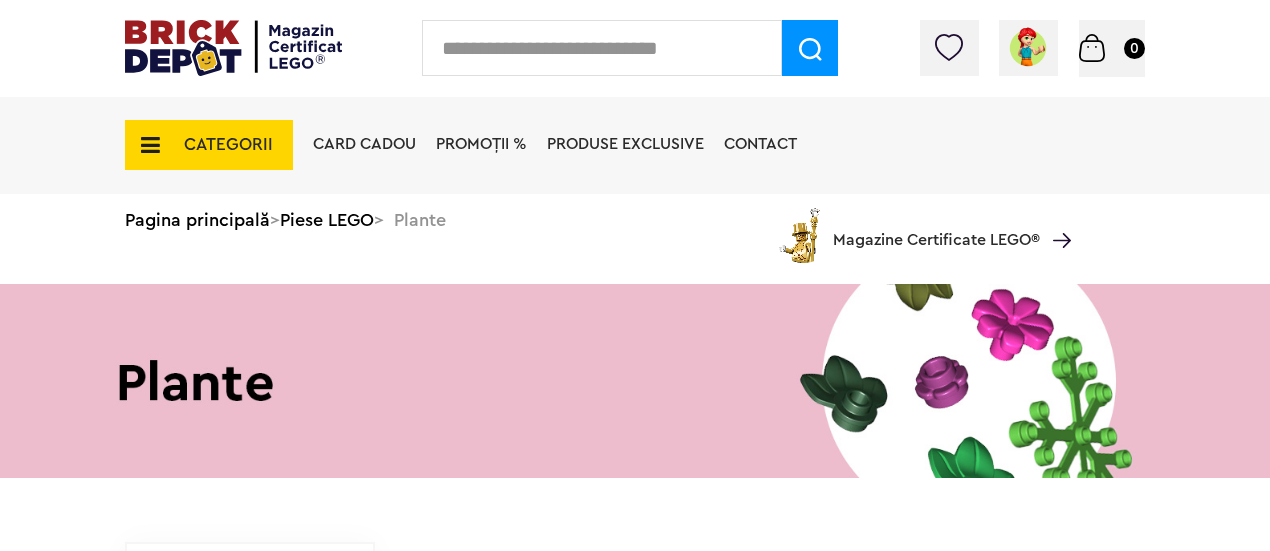 scroll, scrollTop: 0, scrollLeft: 0, axis: both 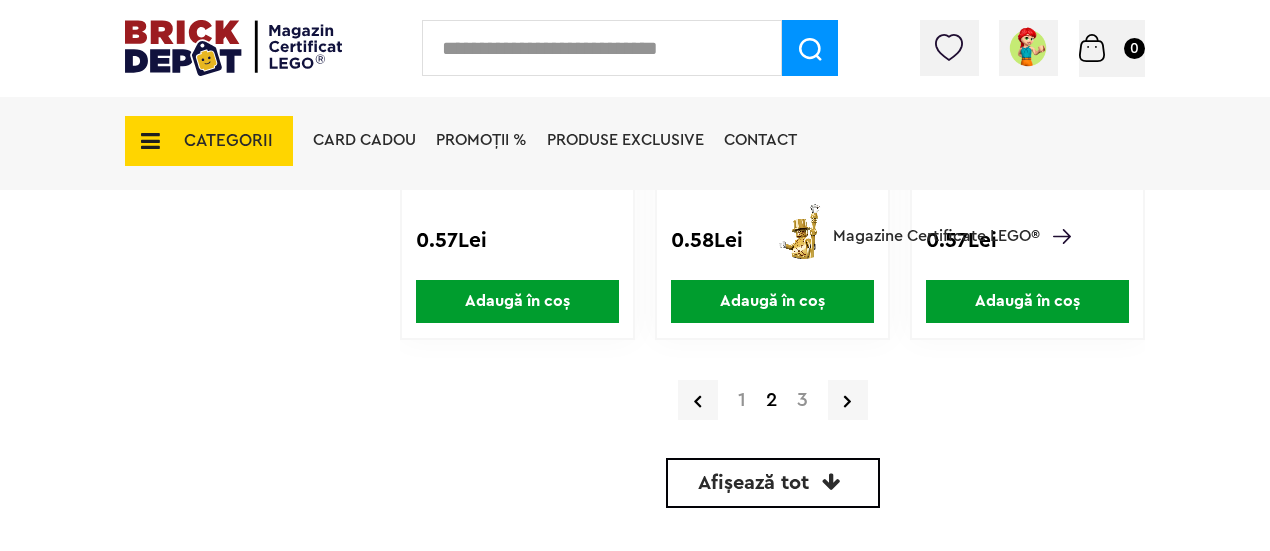 click on "Afișează tot" at bounding box center (773, 483) 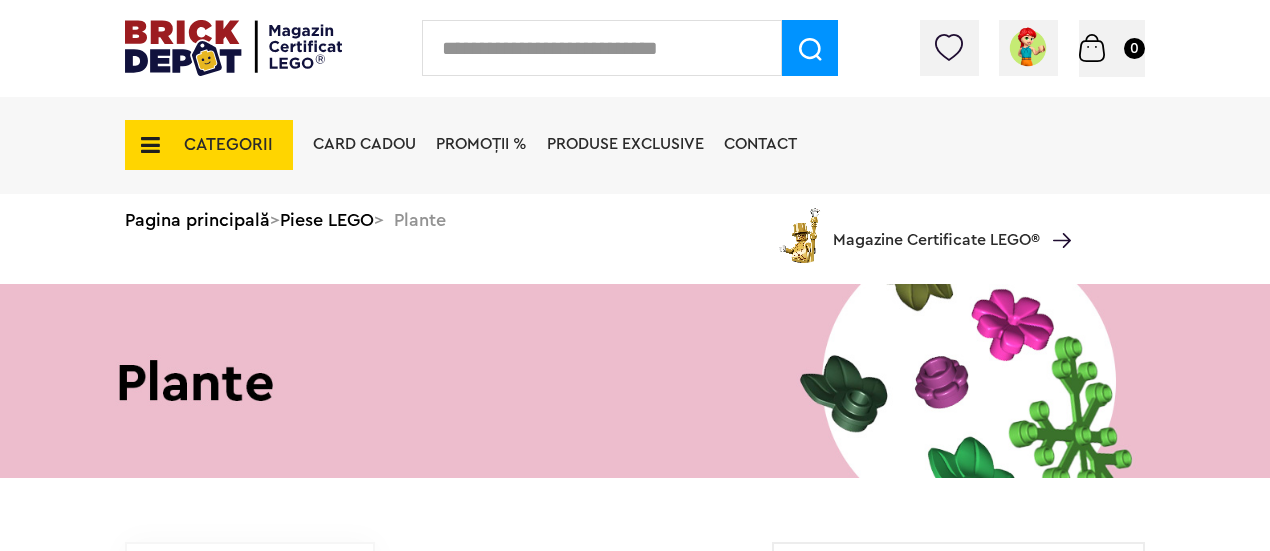 scroll, scrollTop: 0, scrollLeft: 0, axis: both 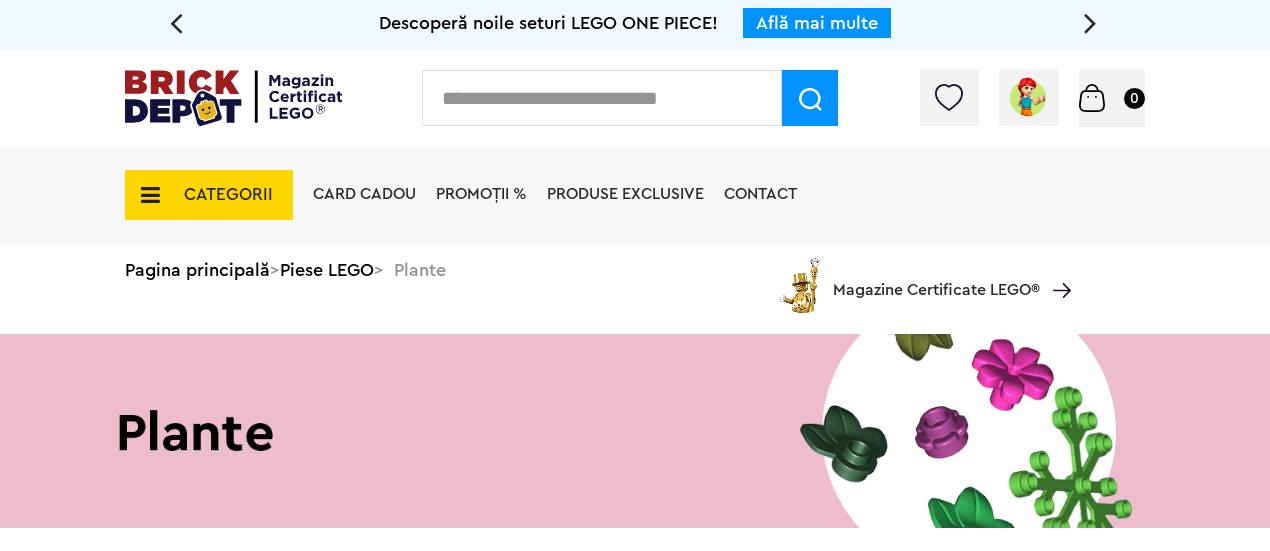 click on "Card Cadou    PROMOȚII %    Produse exclusive    Contact    Magazine Certificate LEGO®" at bounding box center [687, 230] 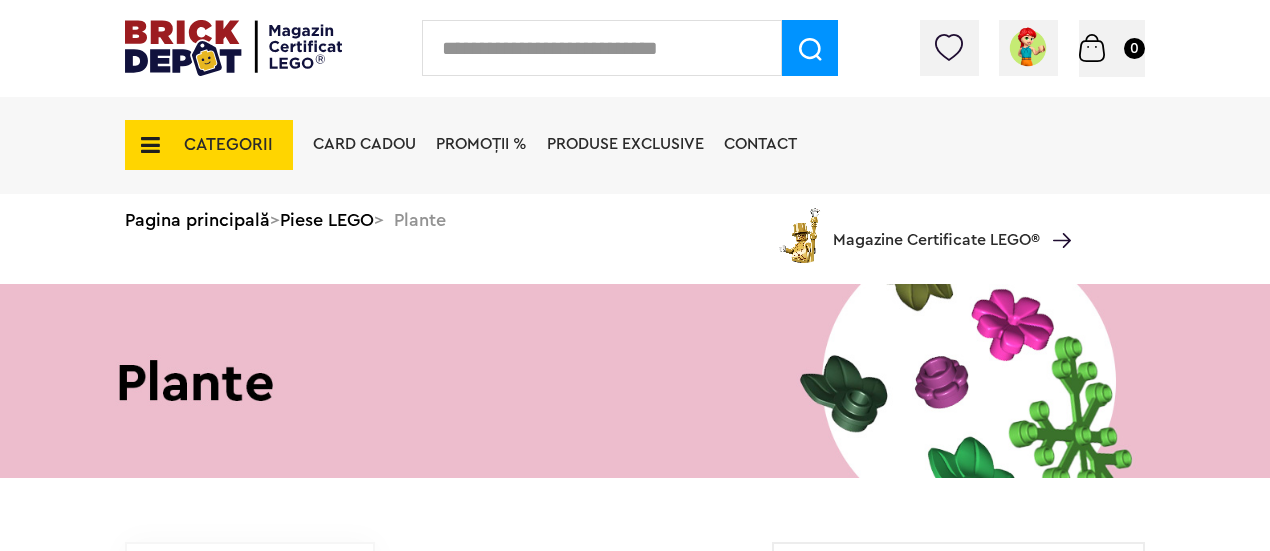 scroll, scrollTop: 0, scrollLeft: 0, axis: both 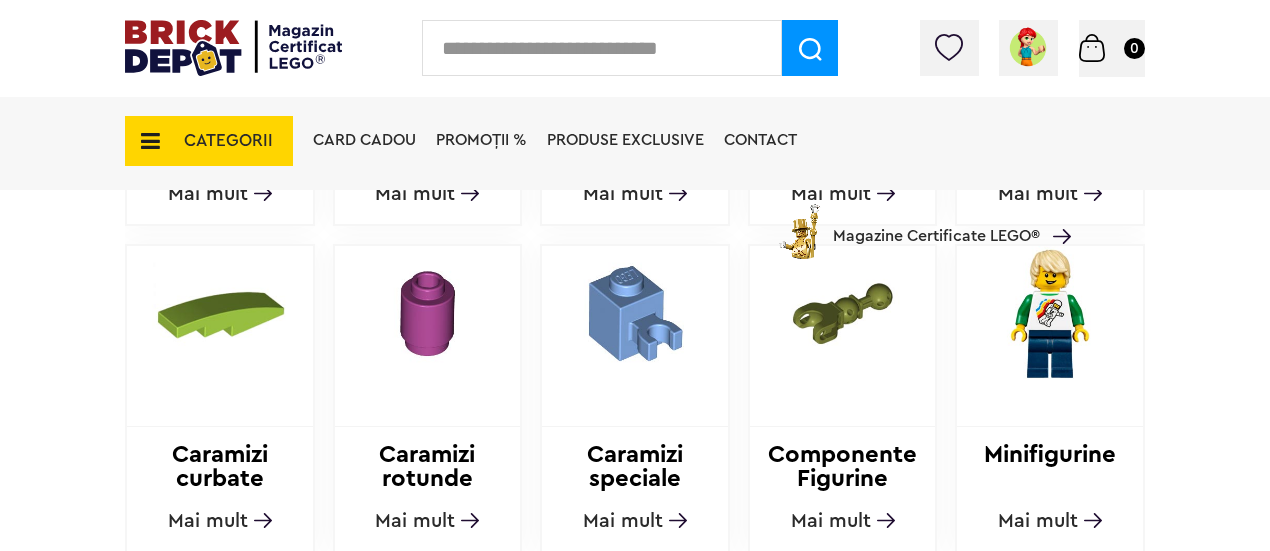 click at bounding box center [428, 313] 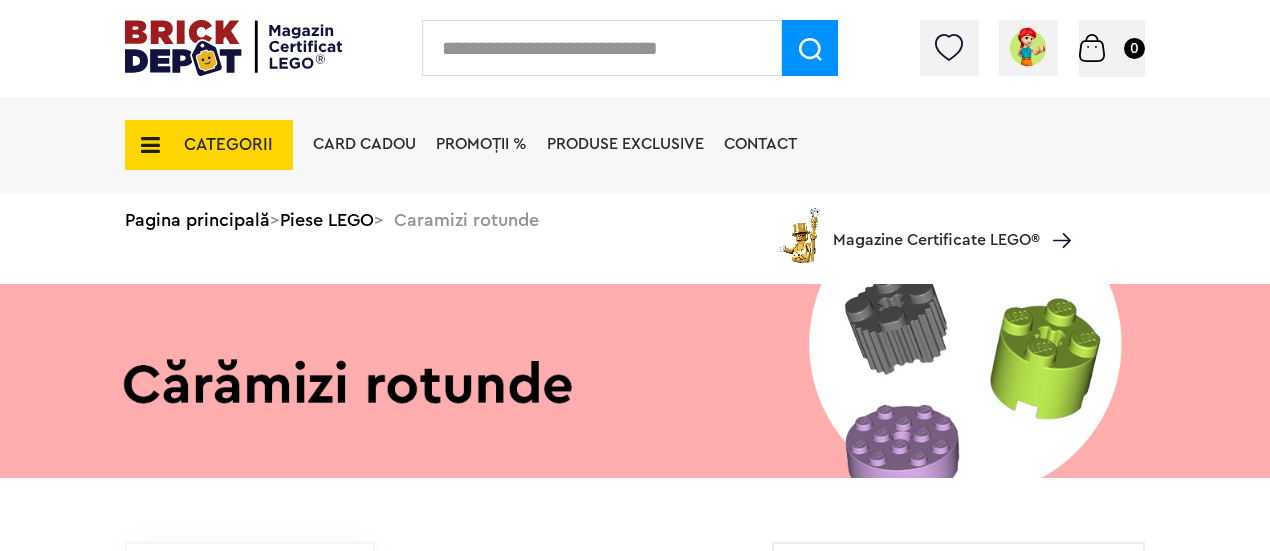 scroll, scrollTop: 0, scrollLeft: 0, axis: both 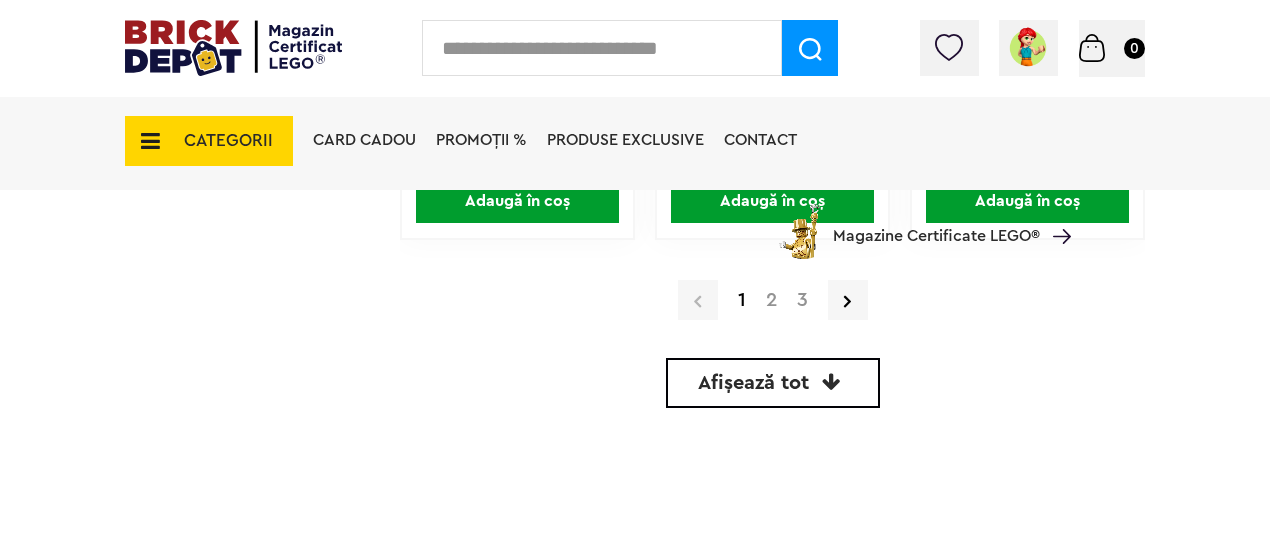 click on "Afișează tot" at bounding box center (753, 383) 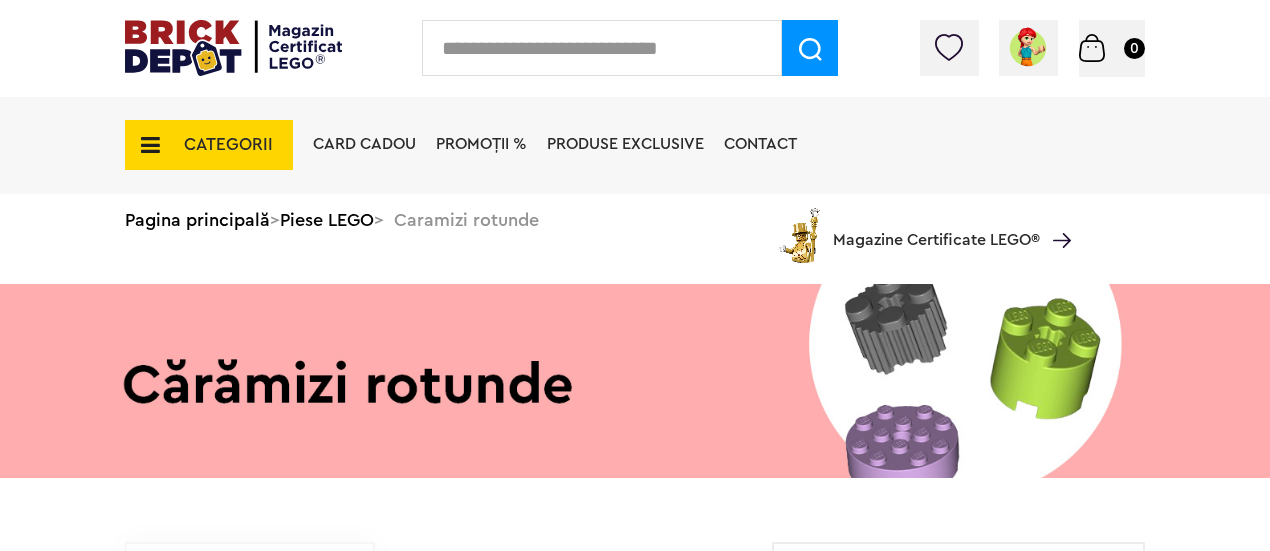 scroll, scrollTop: 0, scrollLeft: 0, axis: both 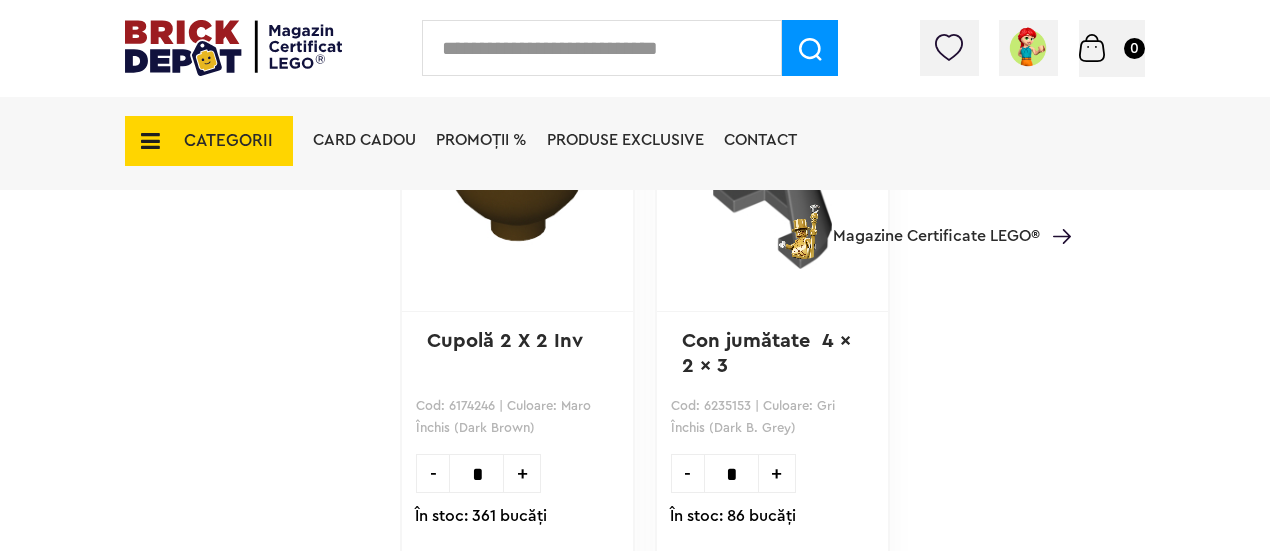 drag, startPoint x: 324, startPoint y: 359, endPoint x: 343, endPoint y: 352, distance: 20.248457 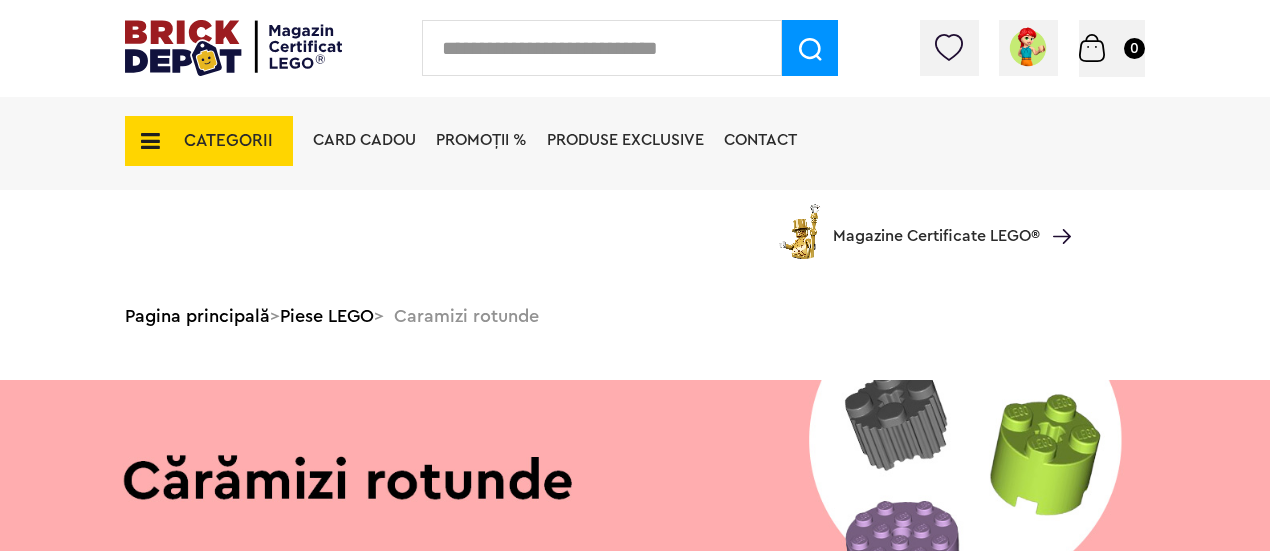 scroll, scrollTop: 6250, scrollLeft: 0, axis: vertical 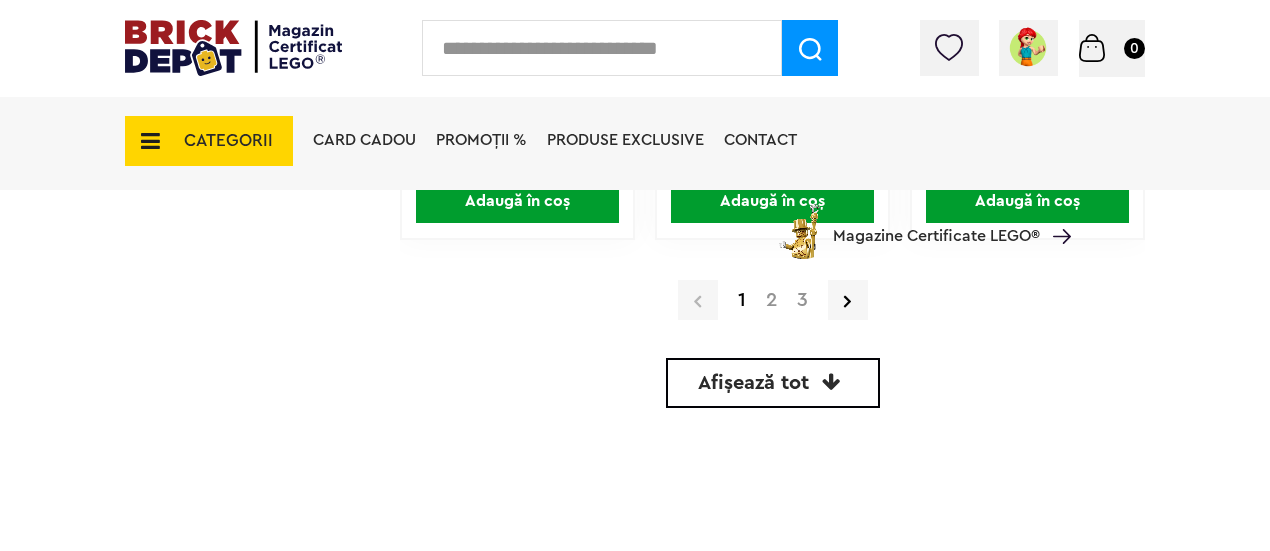 drag, startPoint x: 0, startPoint y: 0, endPoint x: 343, endPoint y: 351, distance: 490.7647 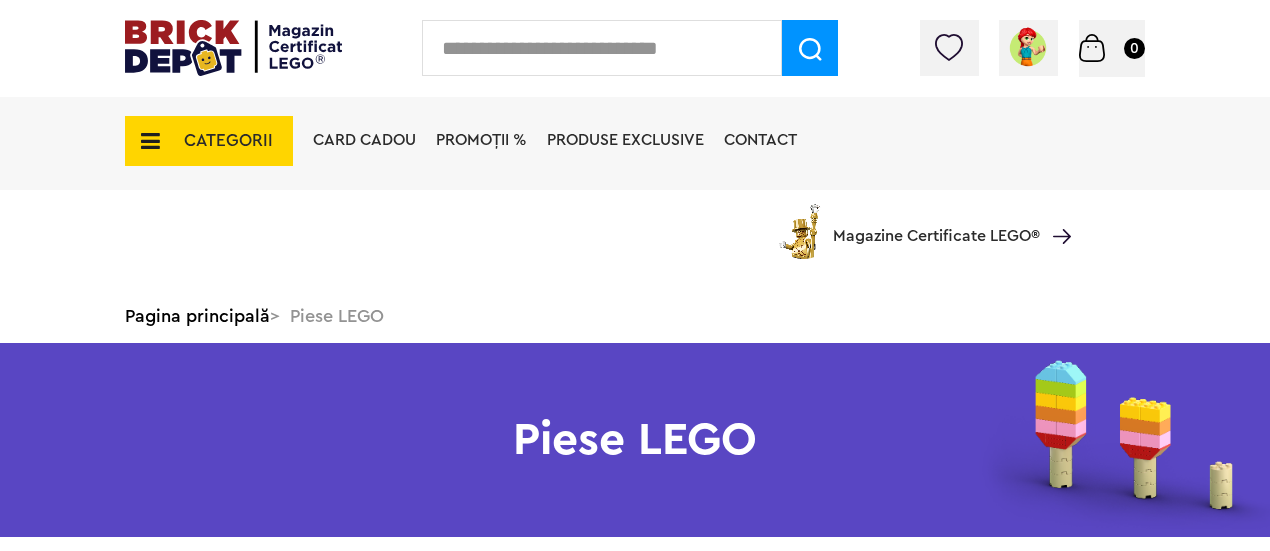 scroll, scrollTop: 950, scrollLeft: 0, axis: vertical 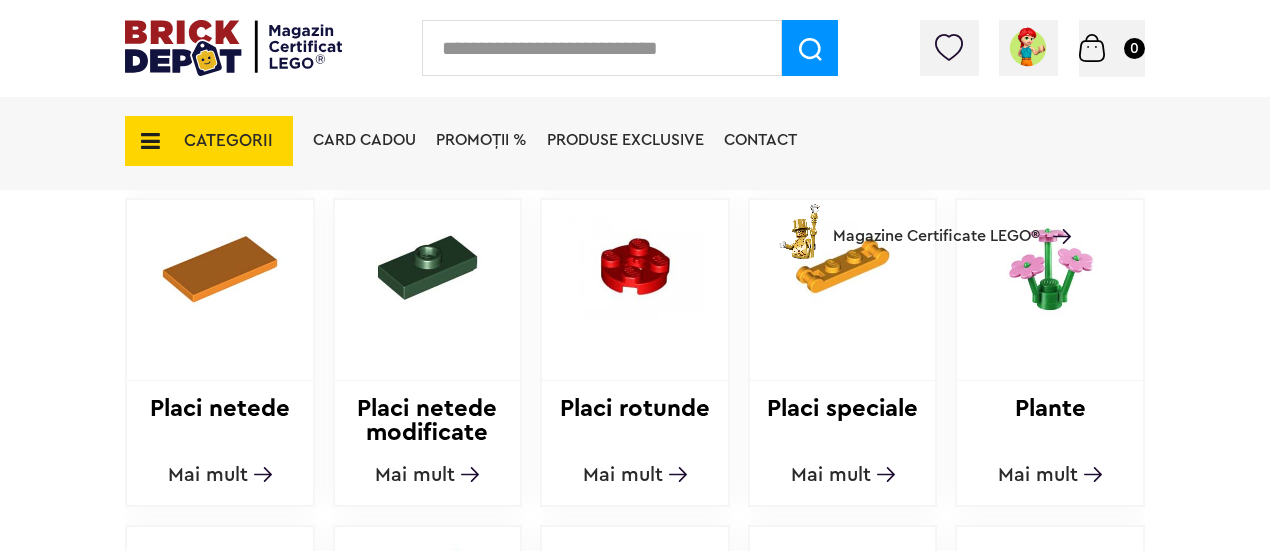 click at bounding box center [635, 267] 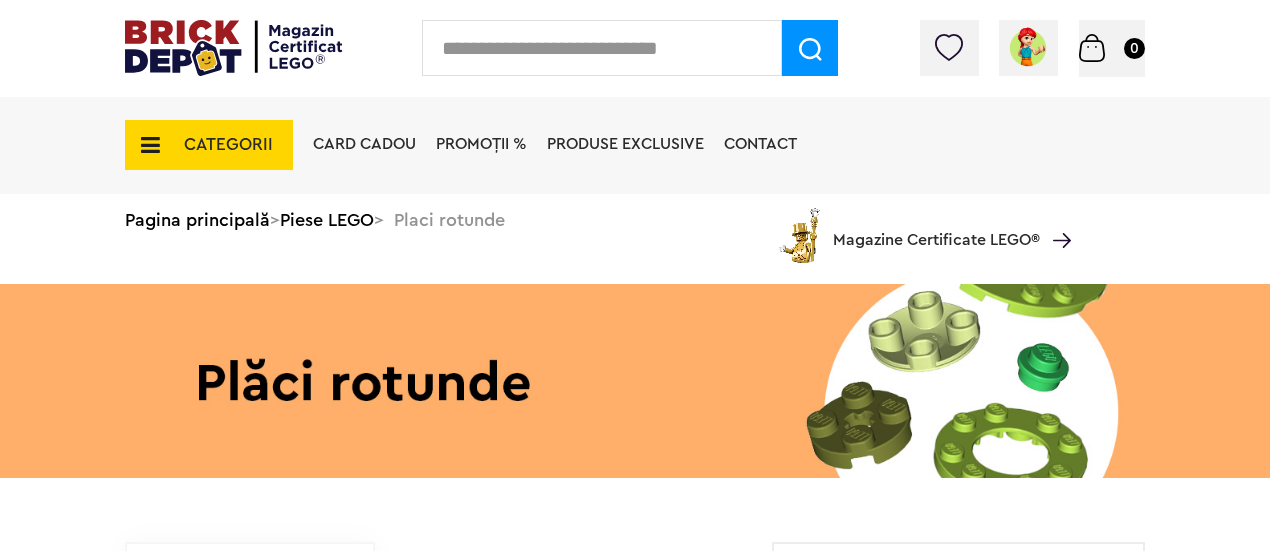 scroll, scrollTop: 0, scrollLeft: 0, axis: both 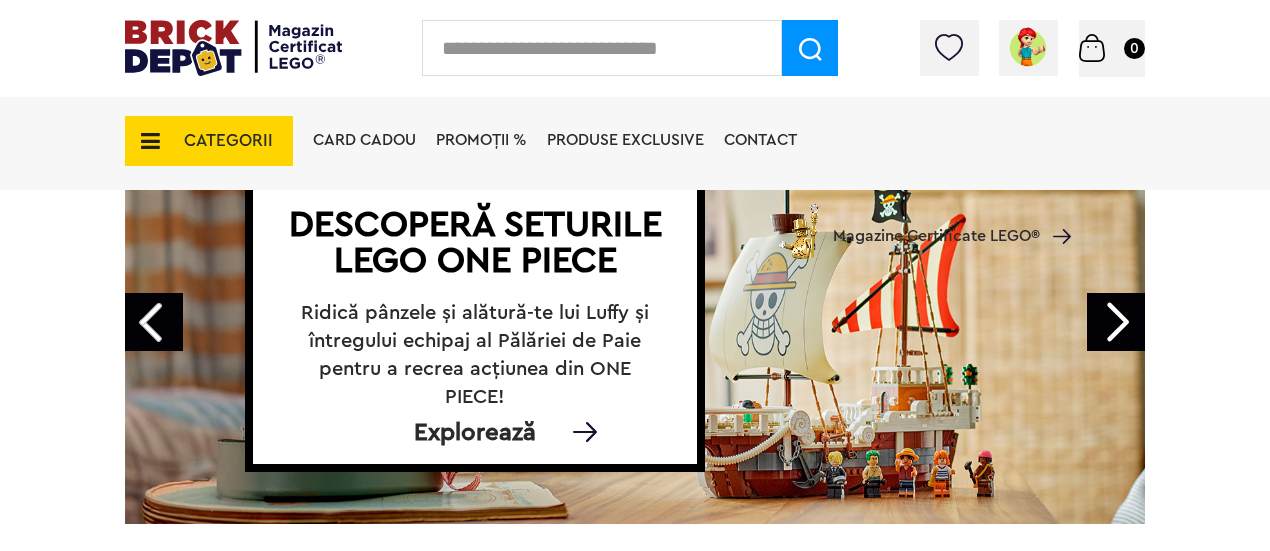 click on "CATEGORII" at bounding box center [228, 140] 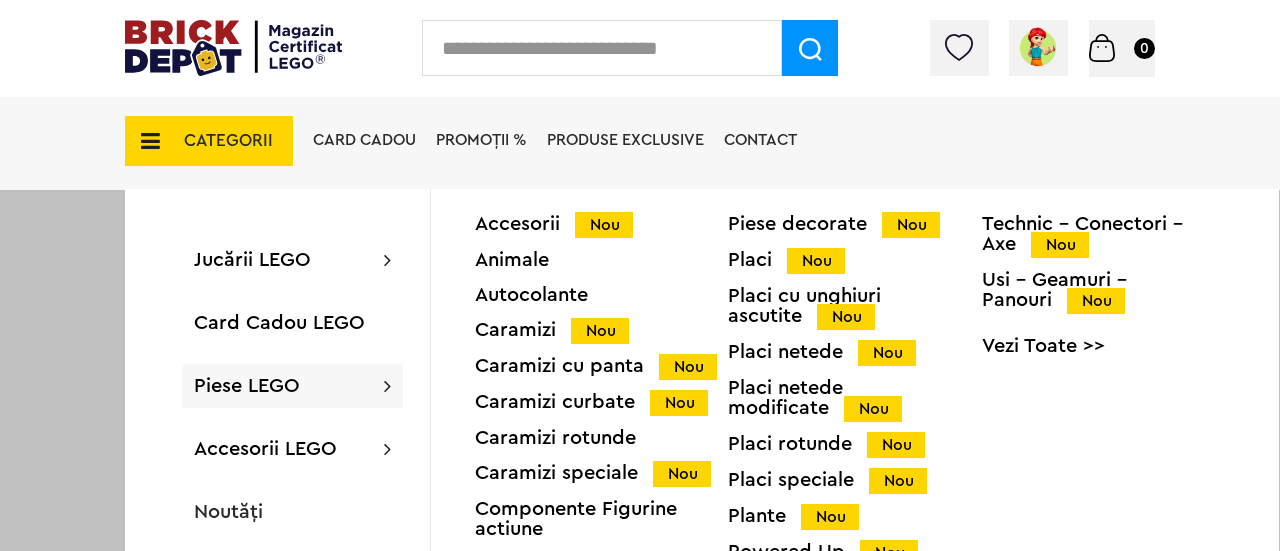 click on "Piese decorate Nou" at bounding box center [854, 224] 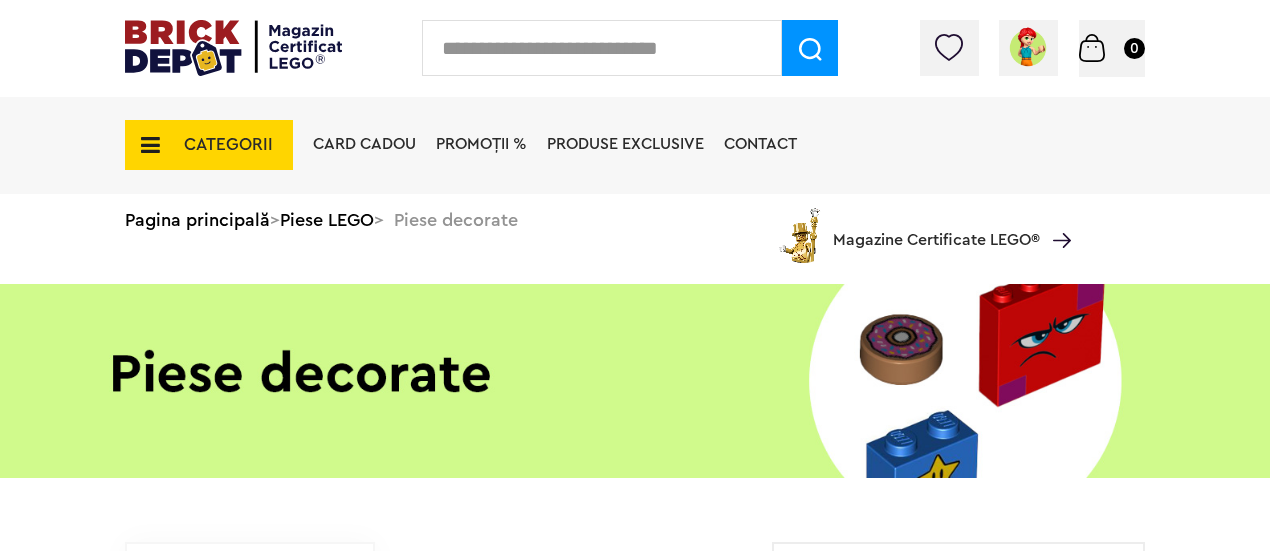 scroll, scrollTop: 0, scrollLeft: 0, axis: both 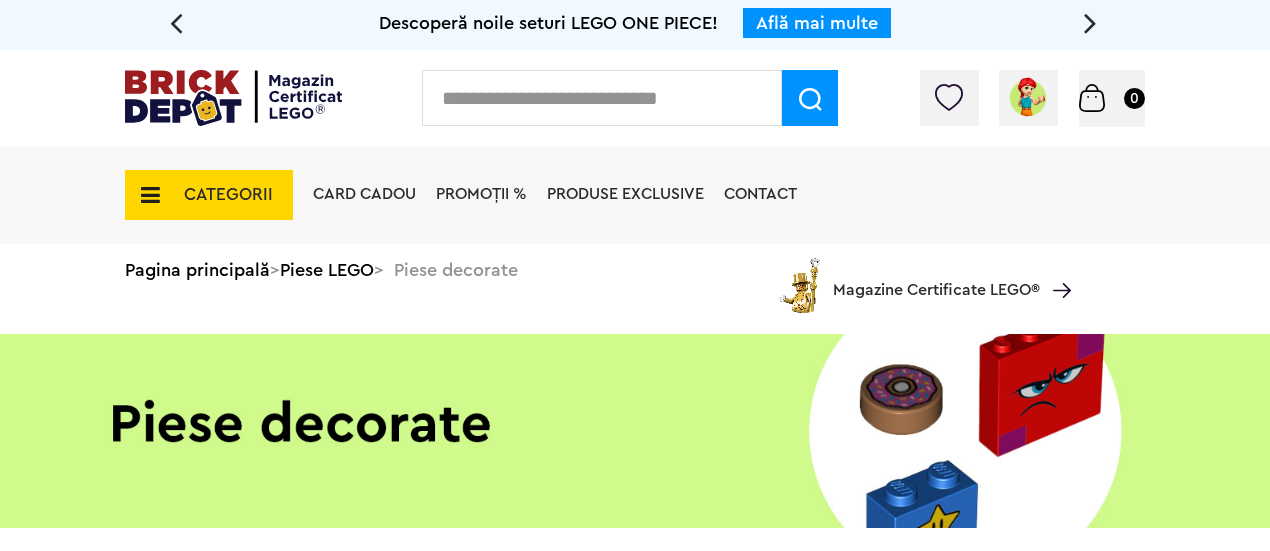 click on "Card Cadou    PROMOȚII %    Produse exclusive    Contact    Magazine Certificate LEGO®" at bounding box center [687, 230] 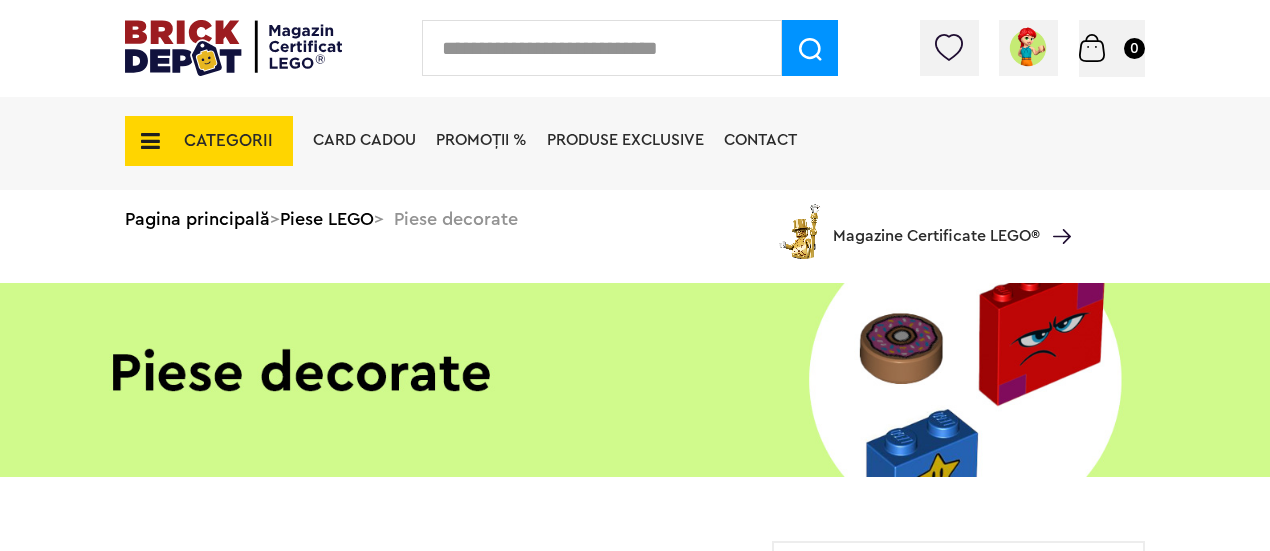 scroll, scrollTop: 100, scrollLeft: 0, axis: vertical 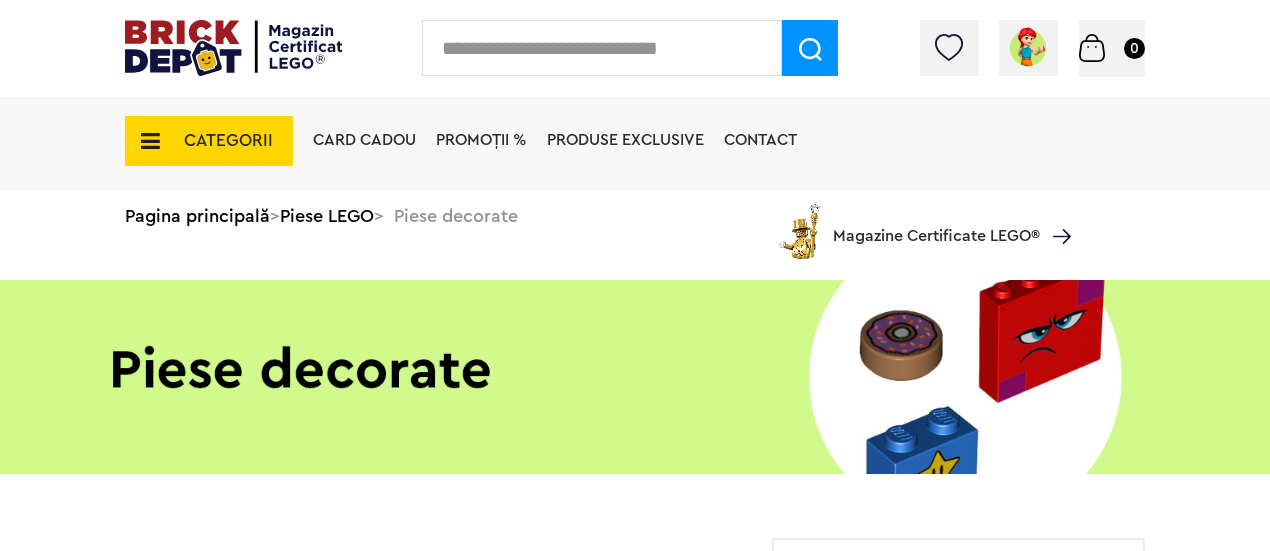 click on "CATEGORII" at bounding box center (228, 140) 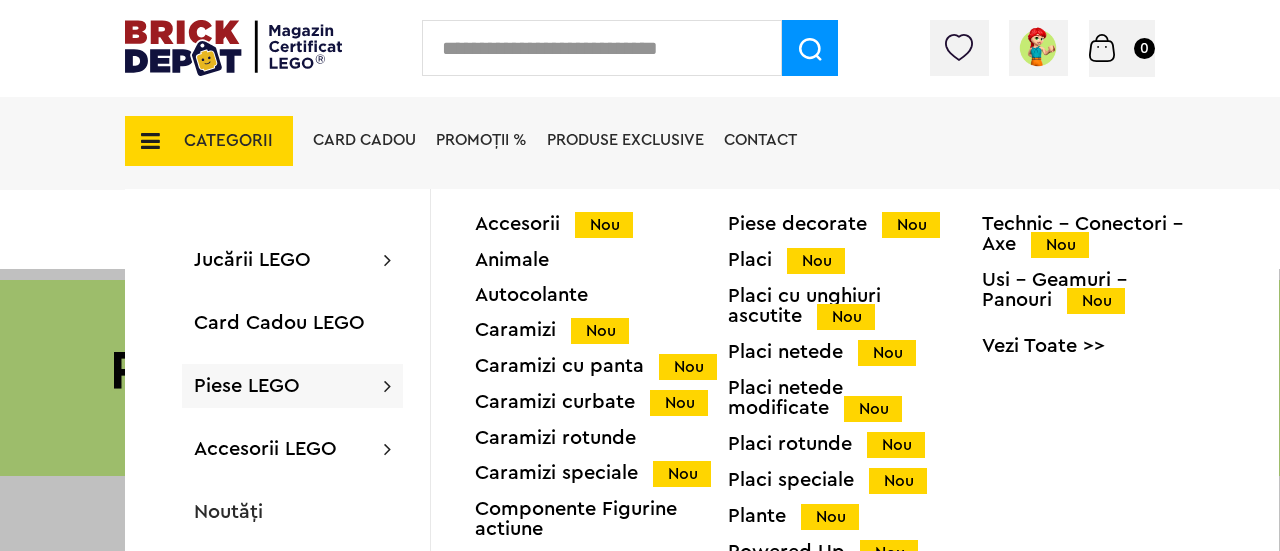 click on "Technic - Conectori - Axe Nou" at bounding box center [1108, 234] 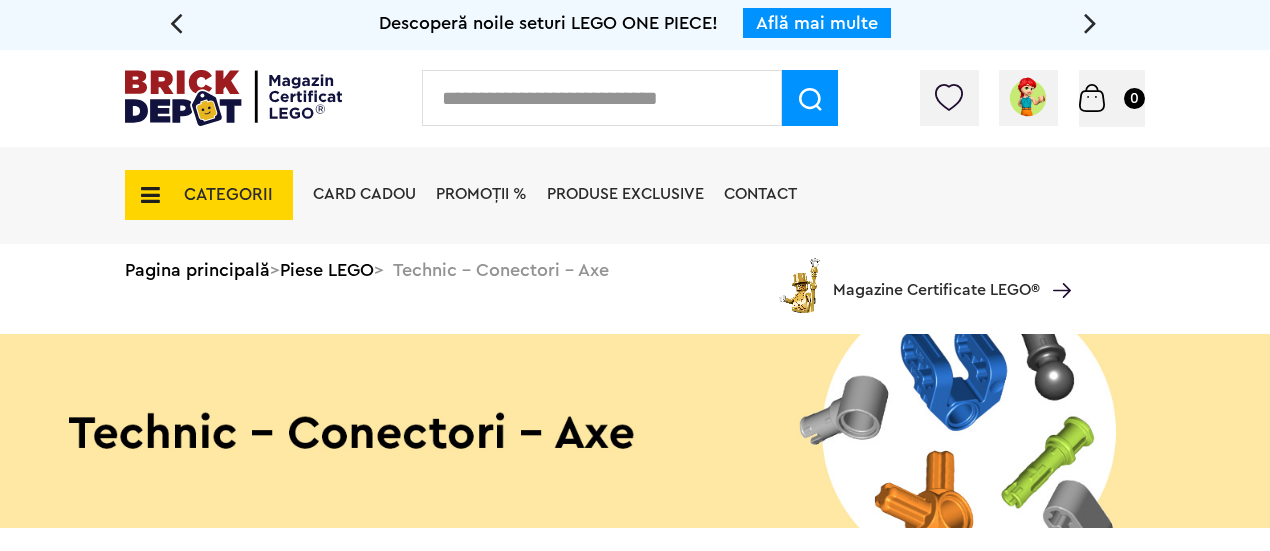 scroll, scrollTop: 0, scrollLeft: 0, axis: both 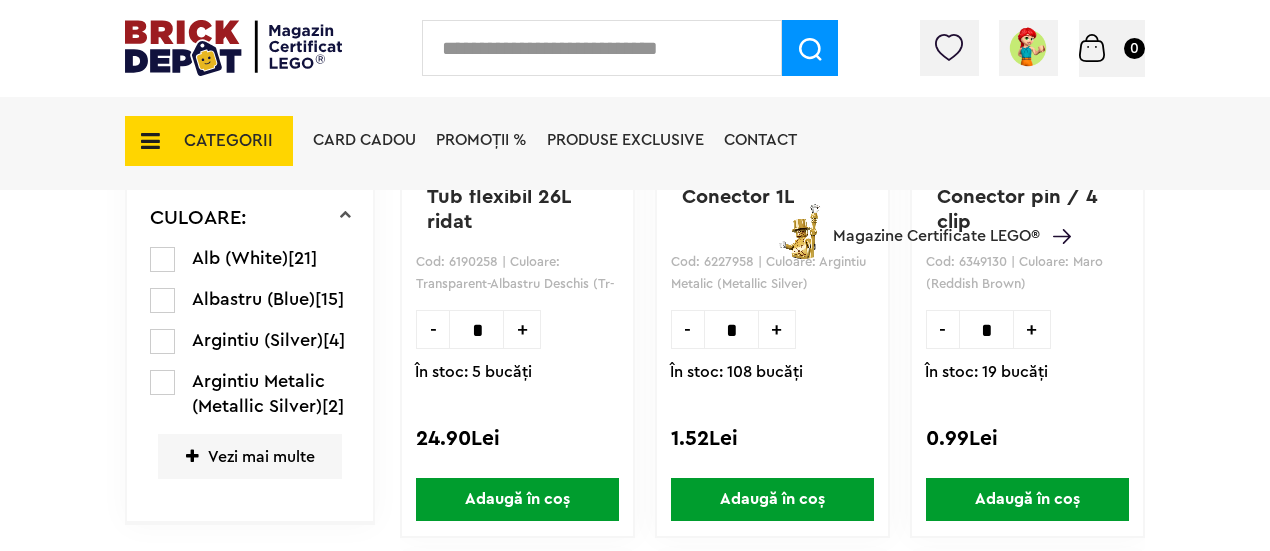 click on "Vezi mai multe" at bounding box center [250, 456] 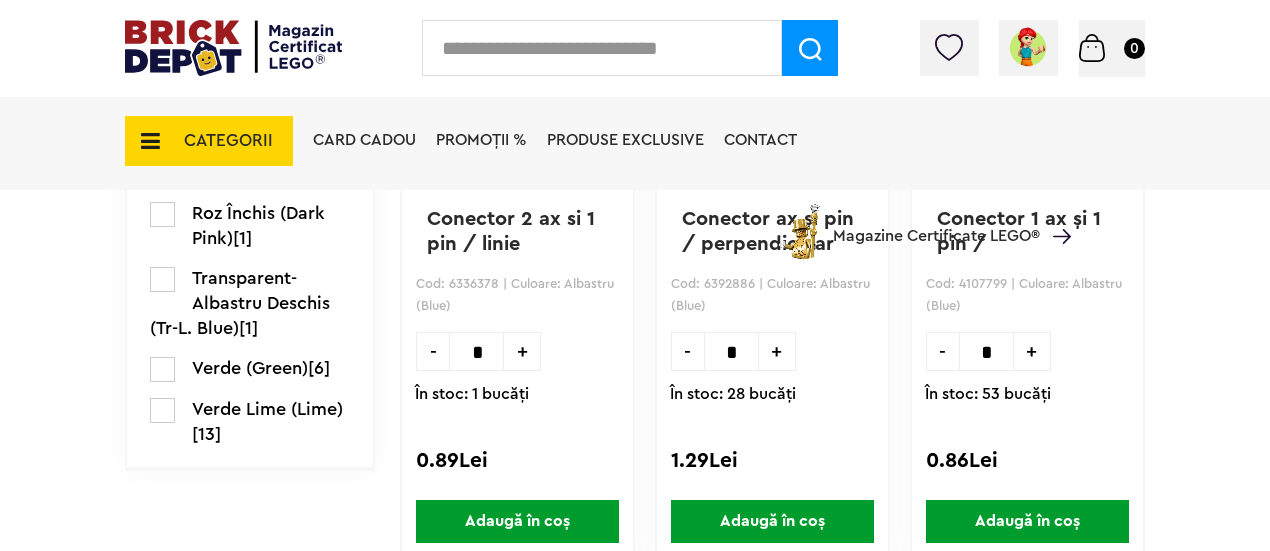 scroll, scrollTop: 2100, scrollLeft: 0, axis: vertical 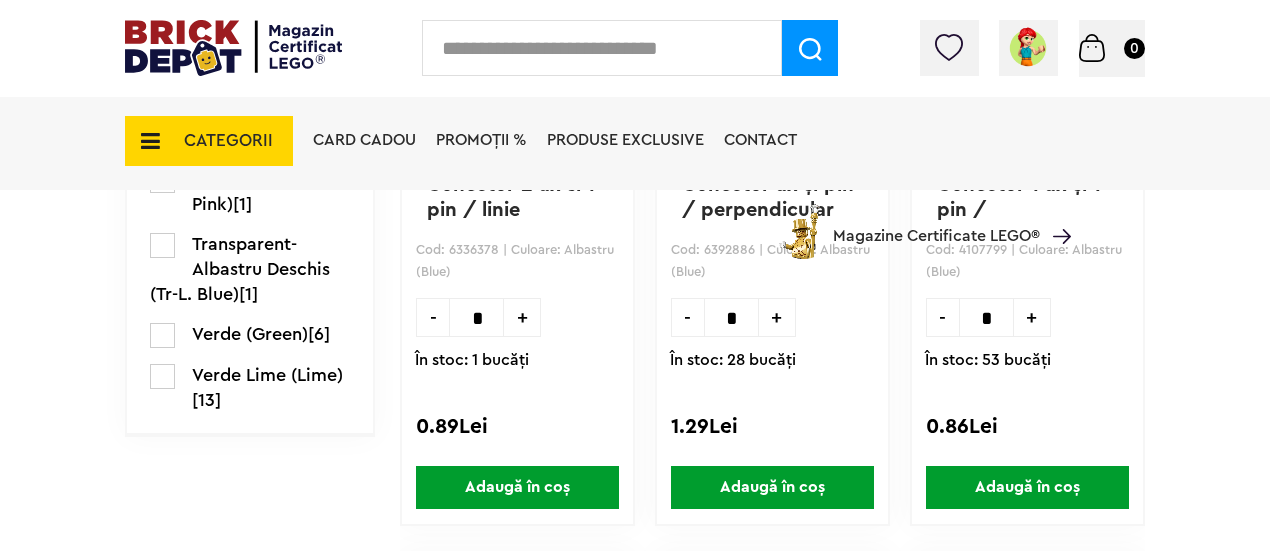 click on "Verde Lime (Lime)" at bounding box center (267, 375) 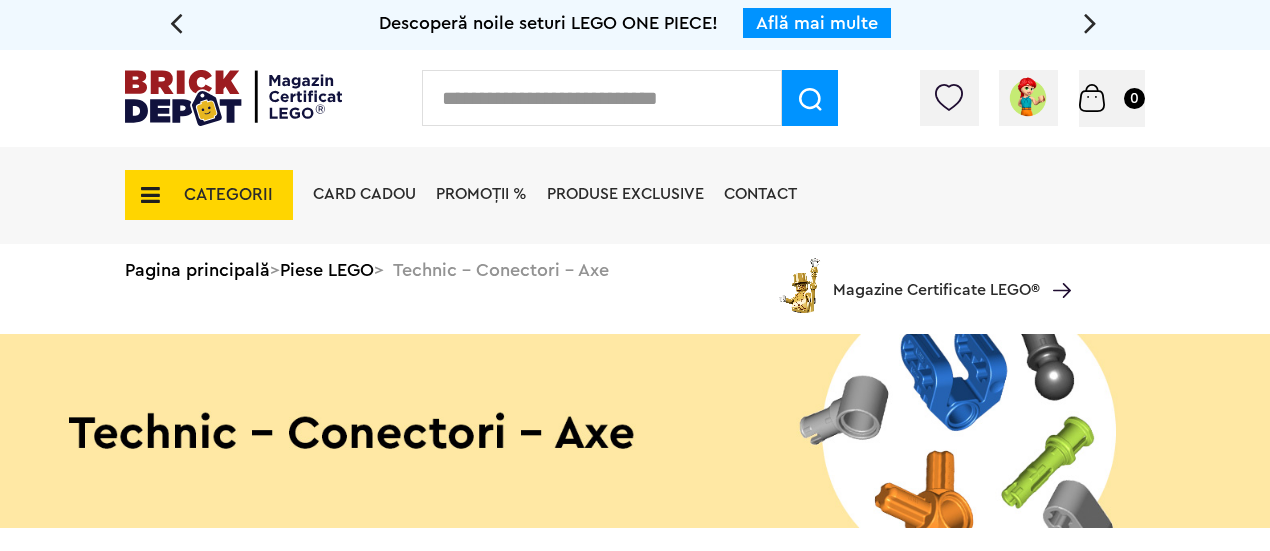 scroll, scrollTop: 0, scrollLeft: 0, axis: both 